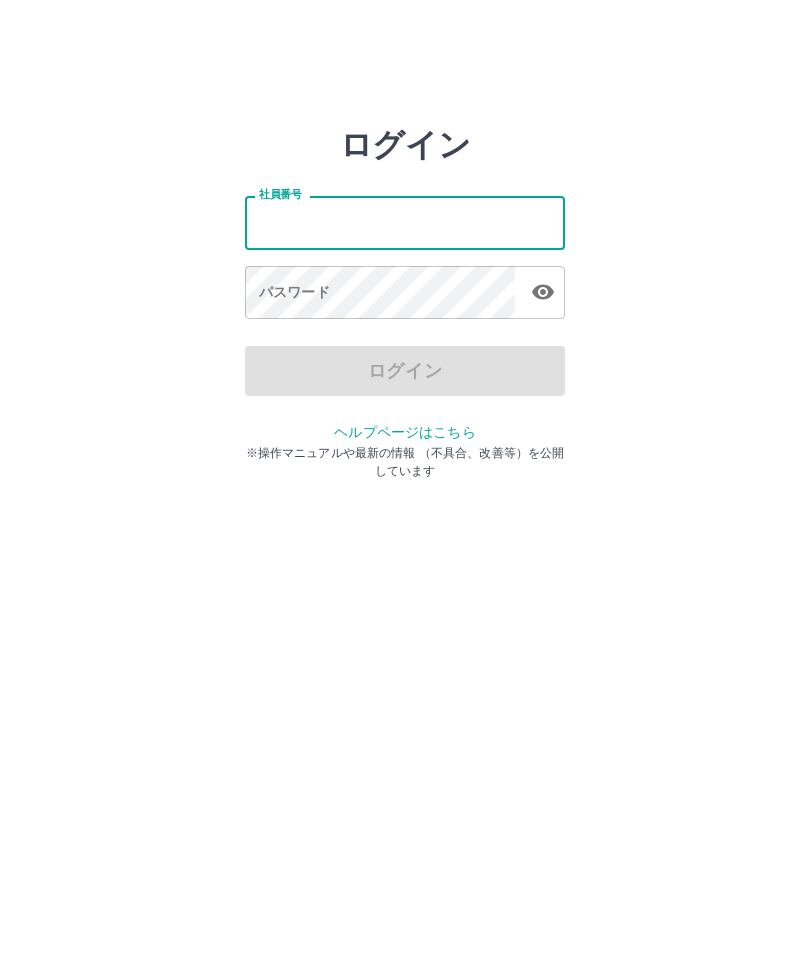 click on "社員番号" at bounding box center [405, 222] 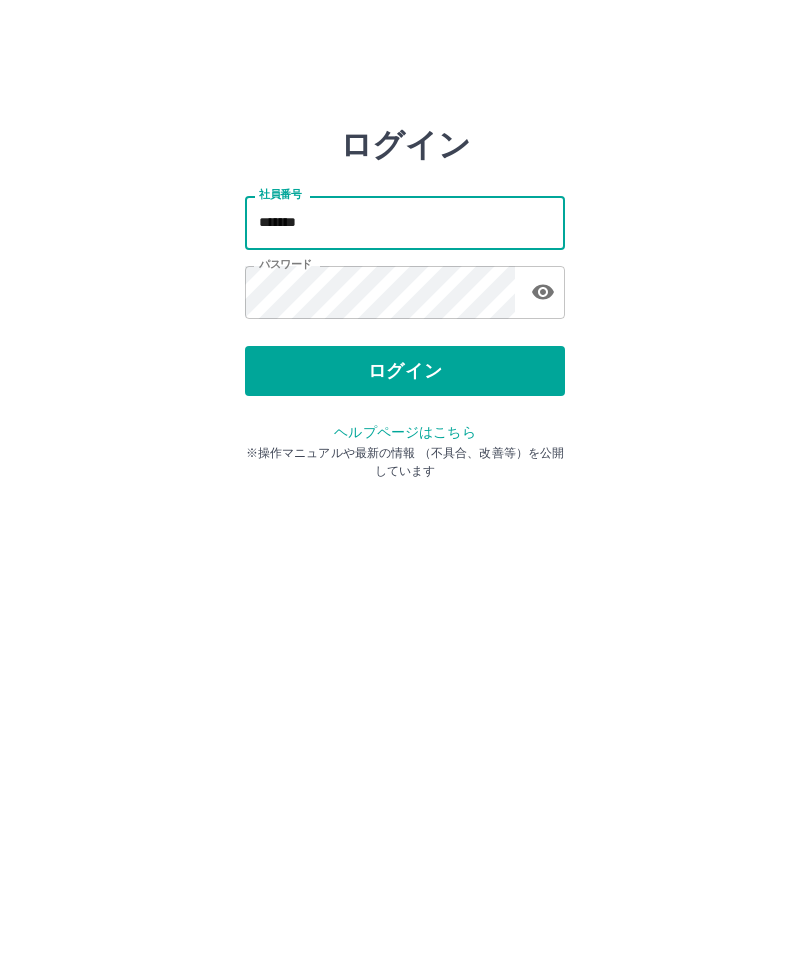 click on "*******" at bounding box center [405, 222] 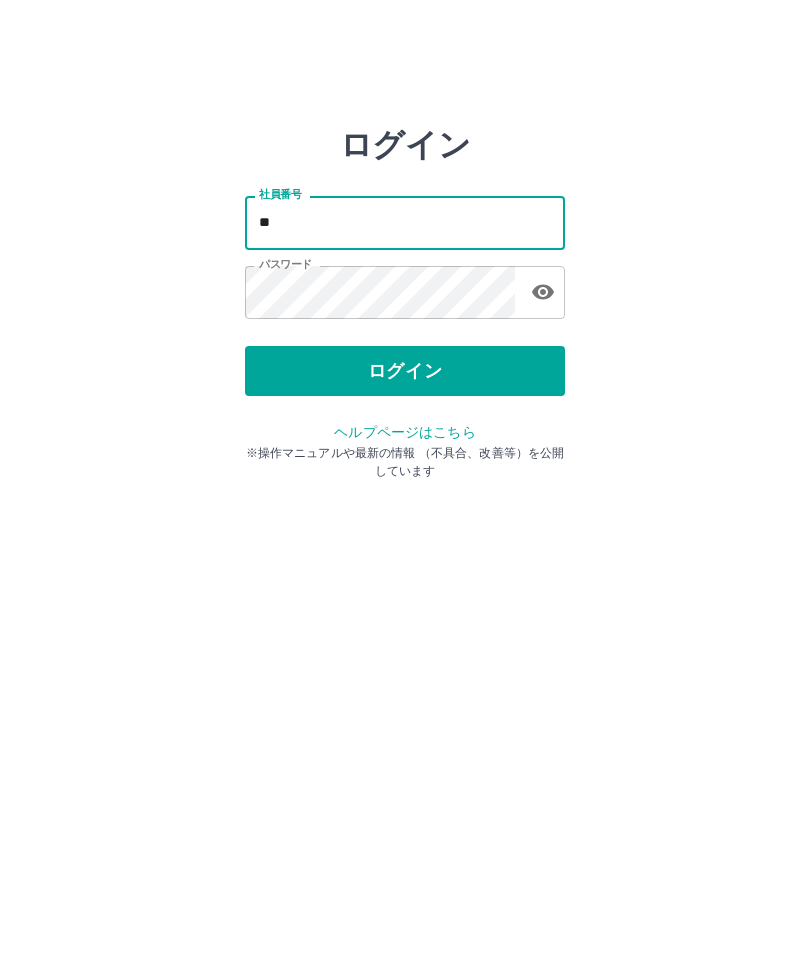 type on "*" 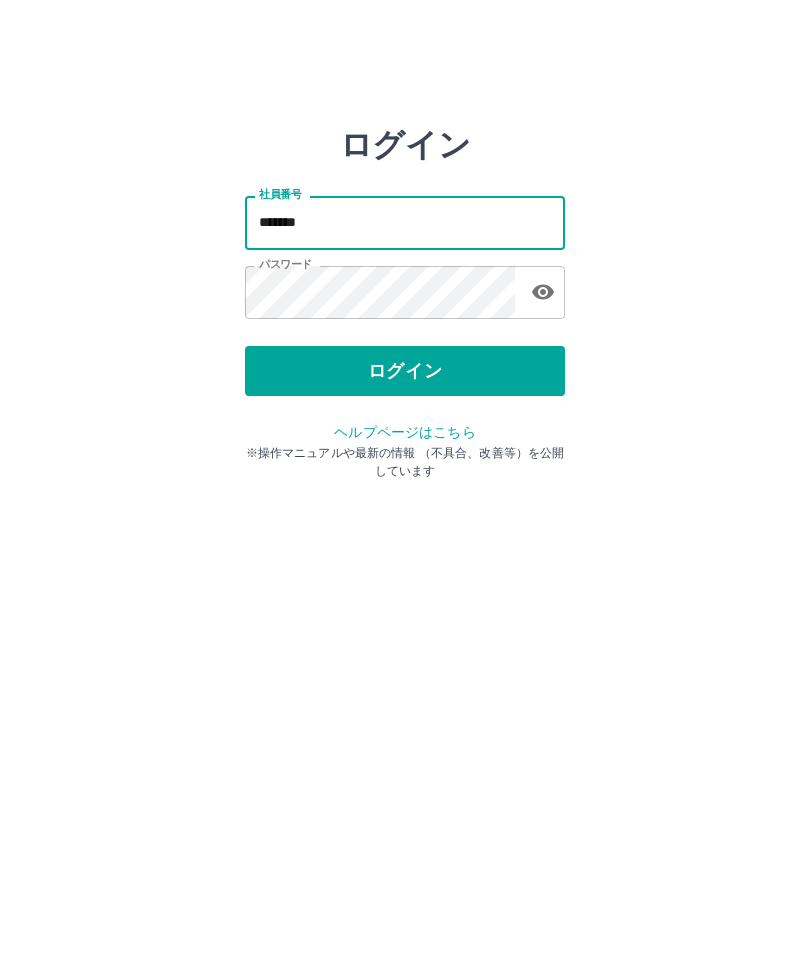type on "*******" 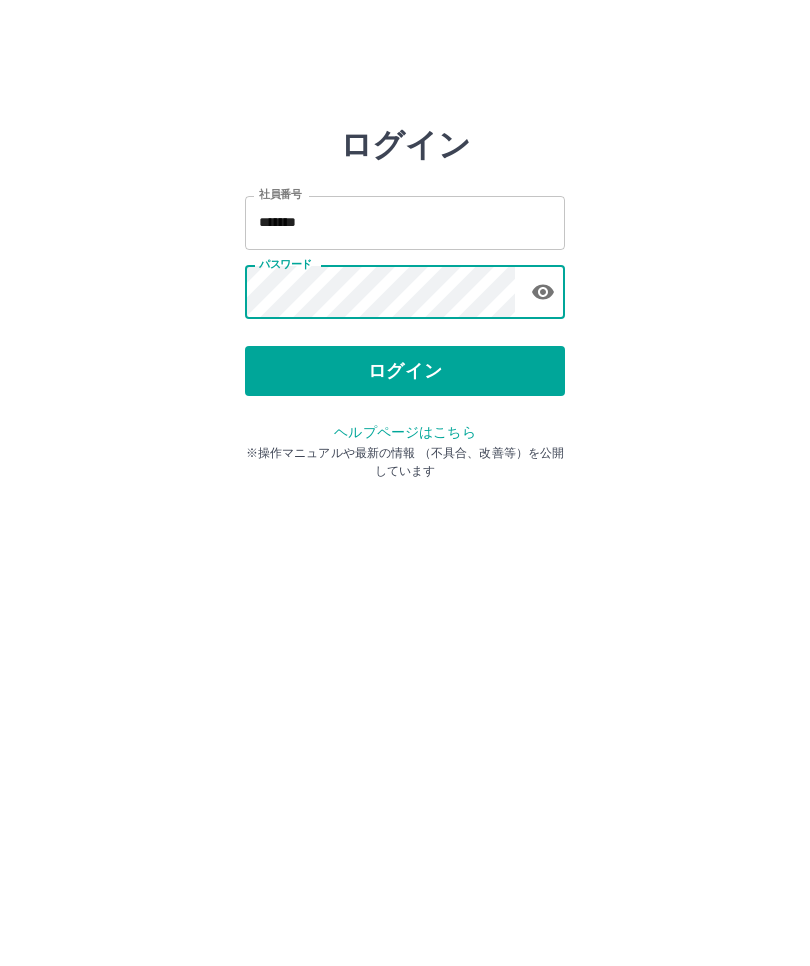 click on "ログイン" at bounding box center [405, 371] 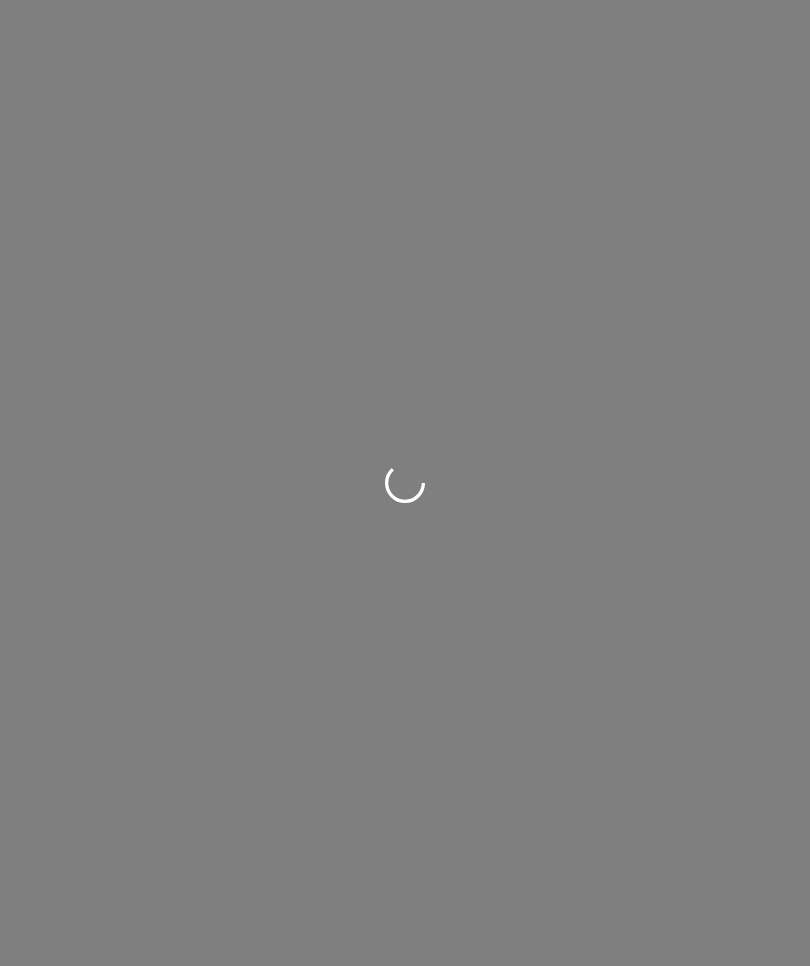 scroll, scrollTop: 0, scrollLeft: 0, axis: both 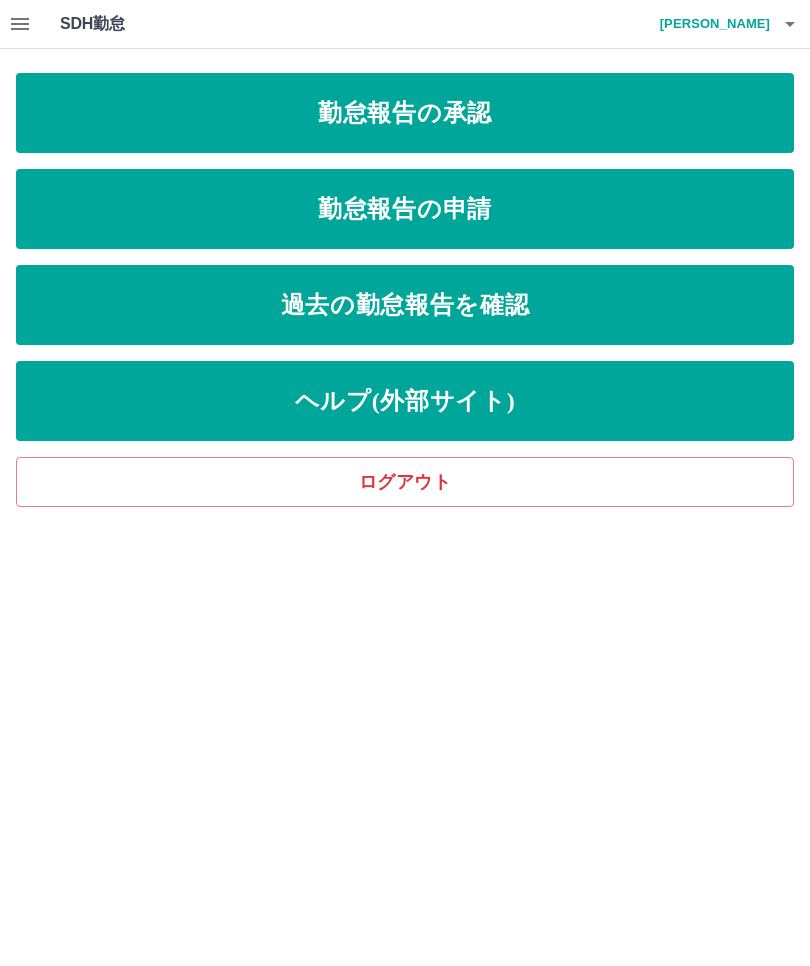 click on "勤怠報告の申請" at bounding box center (405, 209) 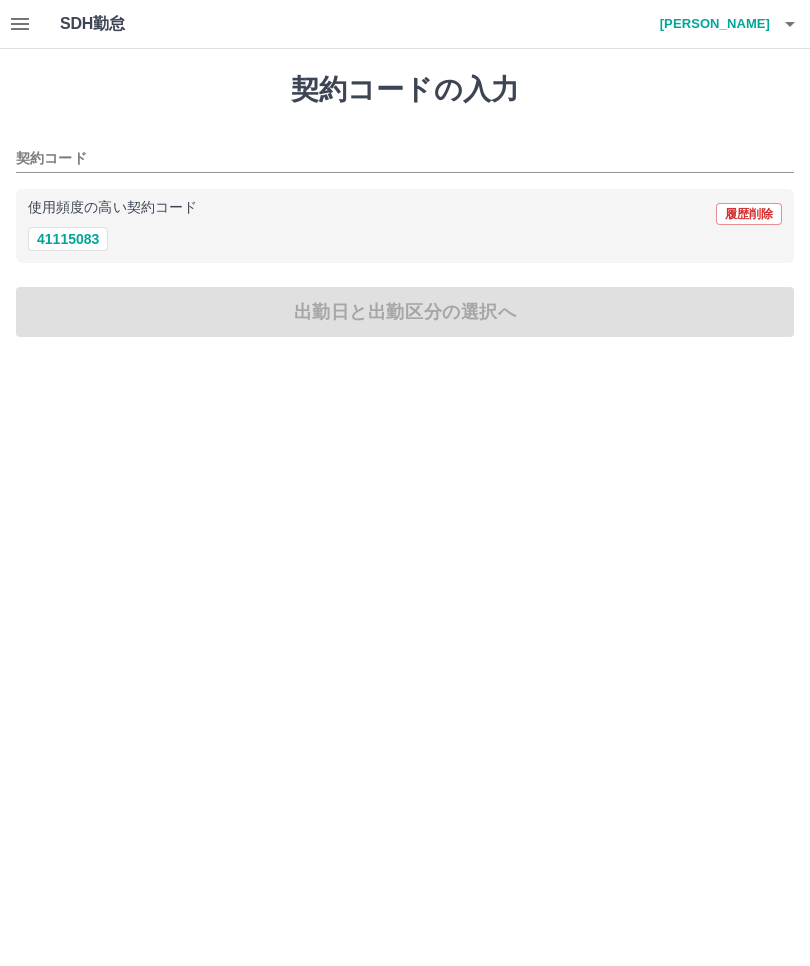 click on "41115083" at bounding box center [68, 239] 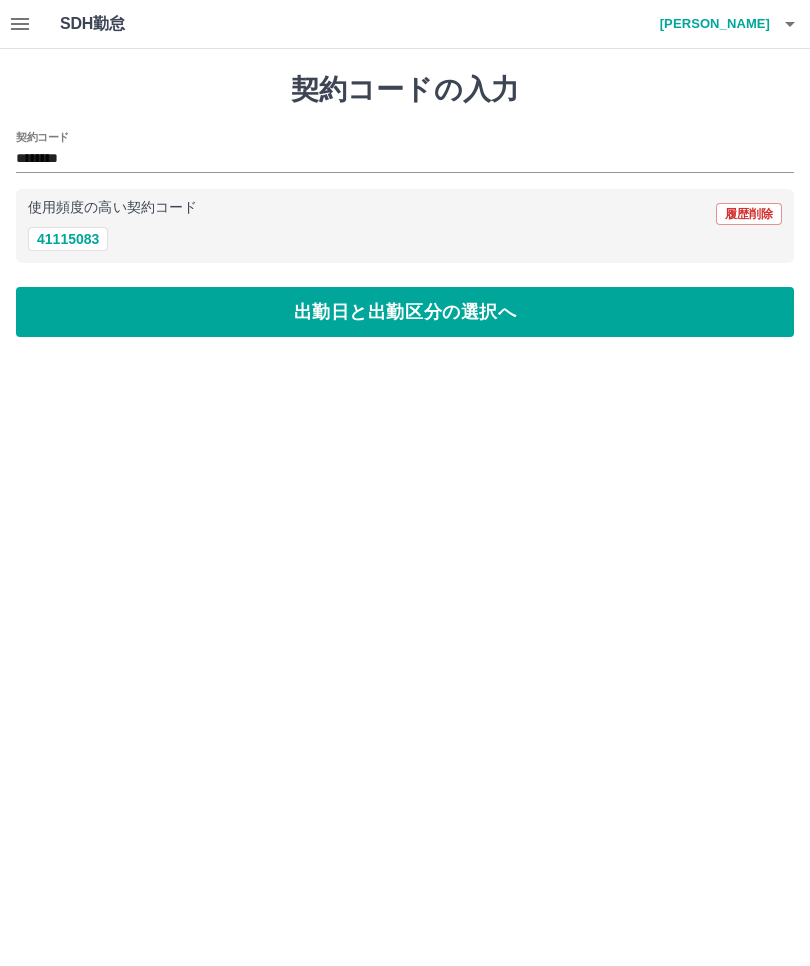 click on "出勤日と出勤区分の選択へ" at bounding box center (405, 312) 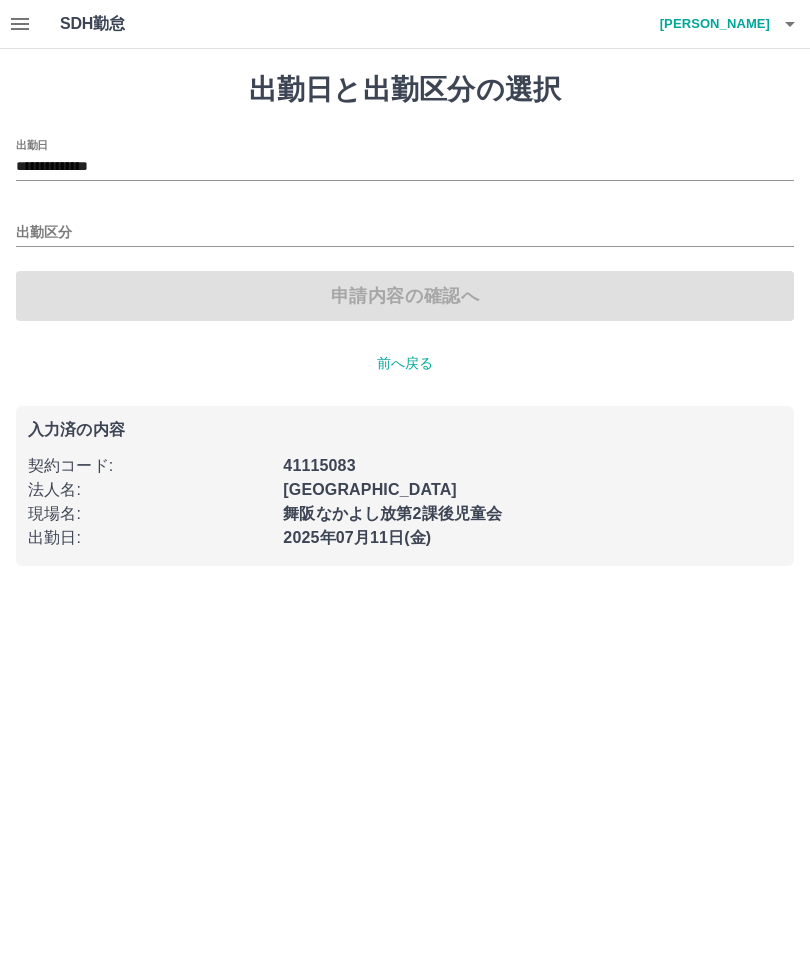 click on "出勤区分" at bounding box center [405, 233] 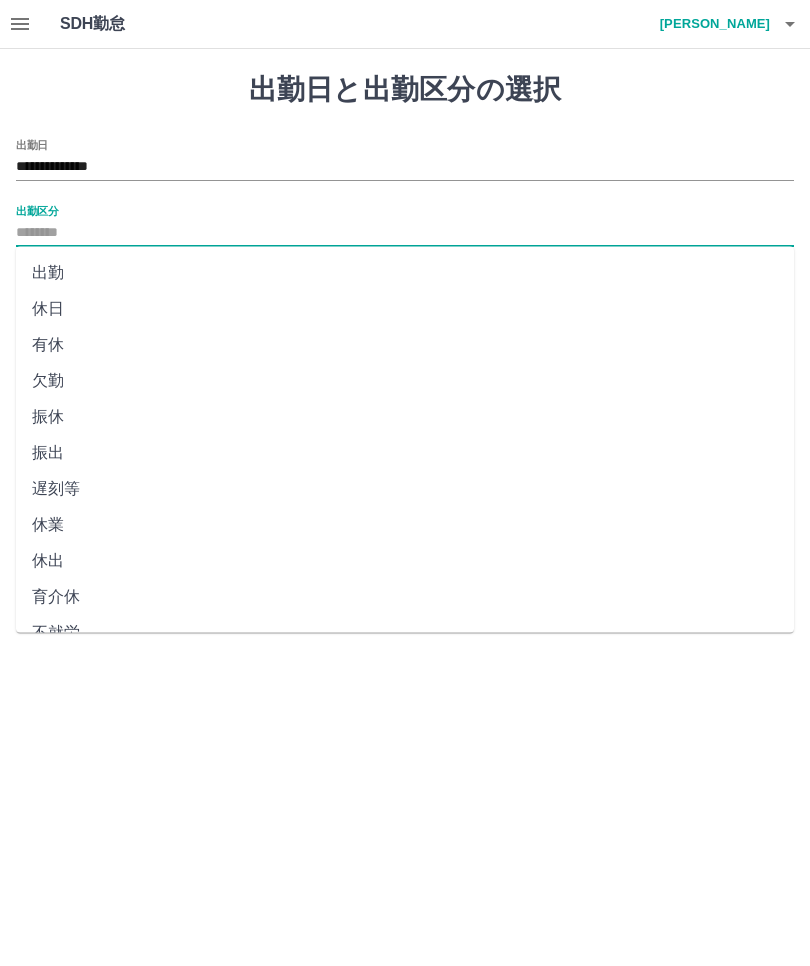 click on "出勤" at bounding box center [405, 273] 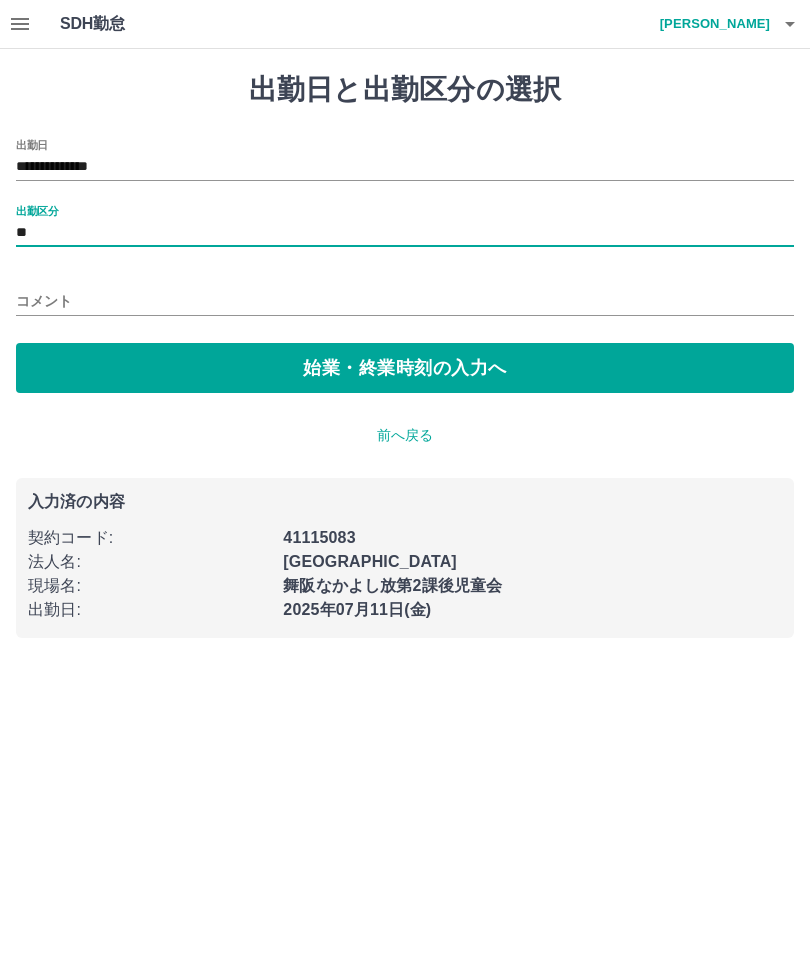 click on "コメント" at bounding box center (405, 301) 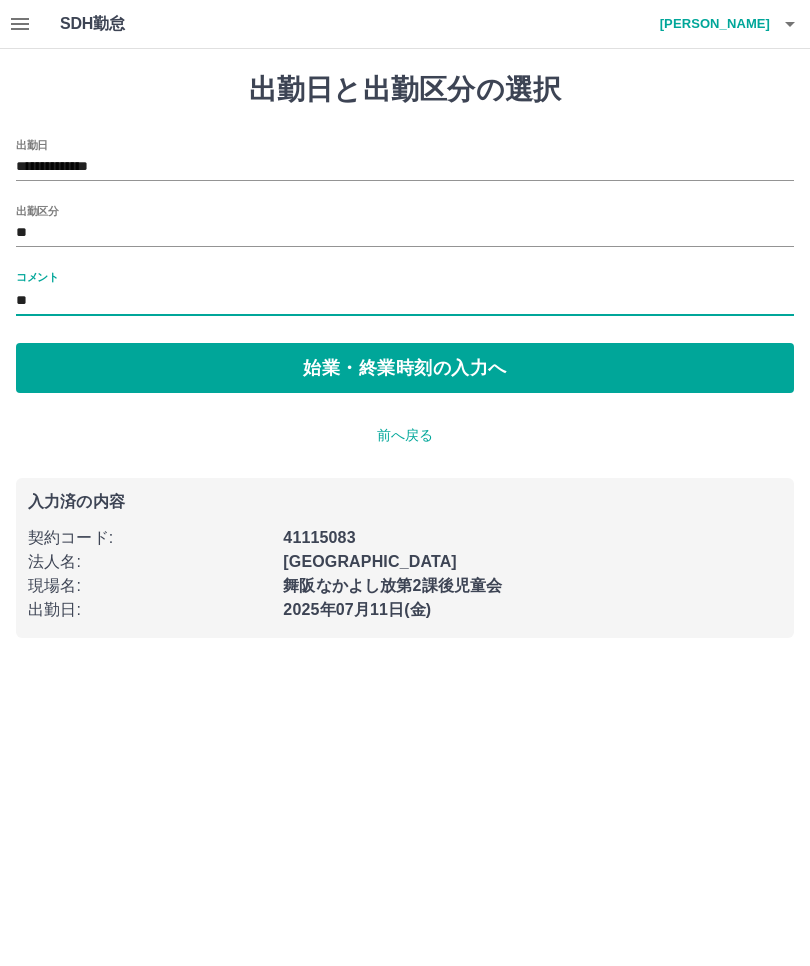 type on "*" 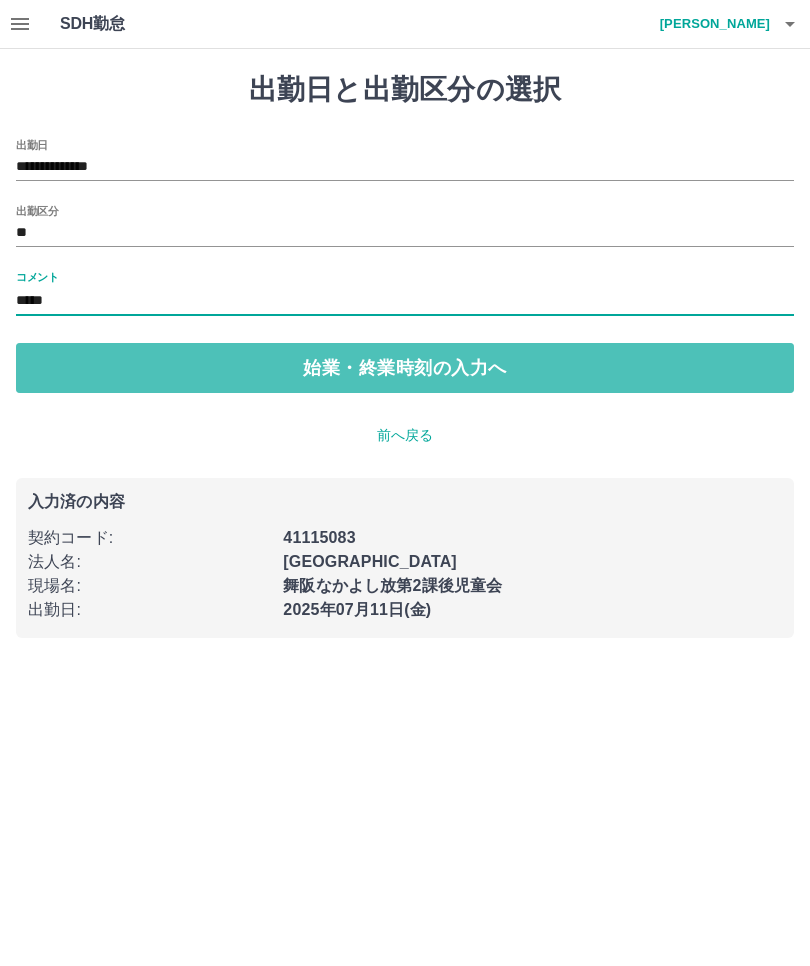 type on "*****" 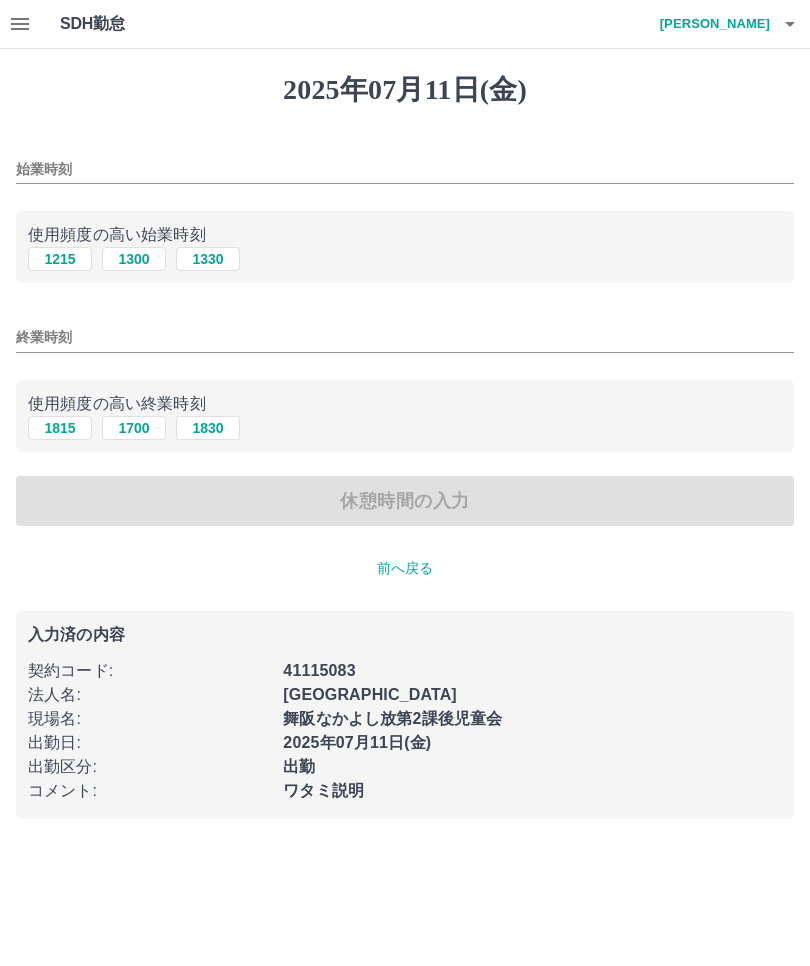 click on "1215" at bounding box center (60, 259) 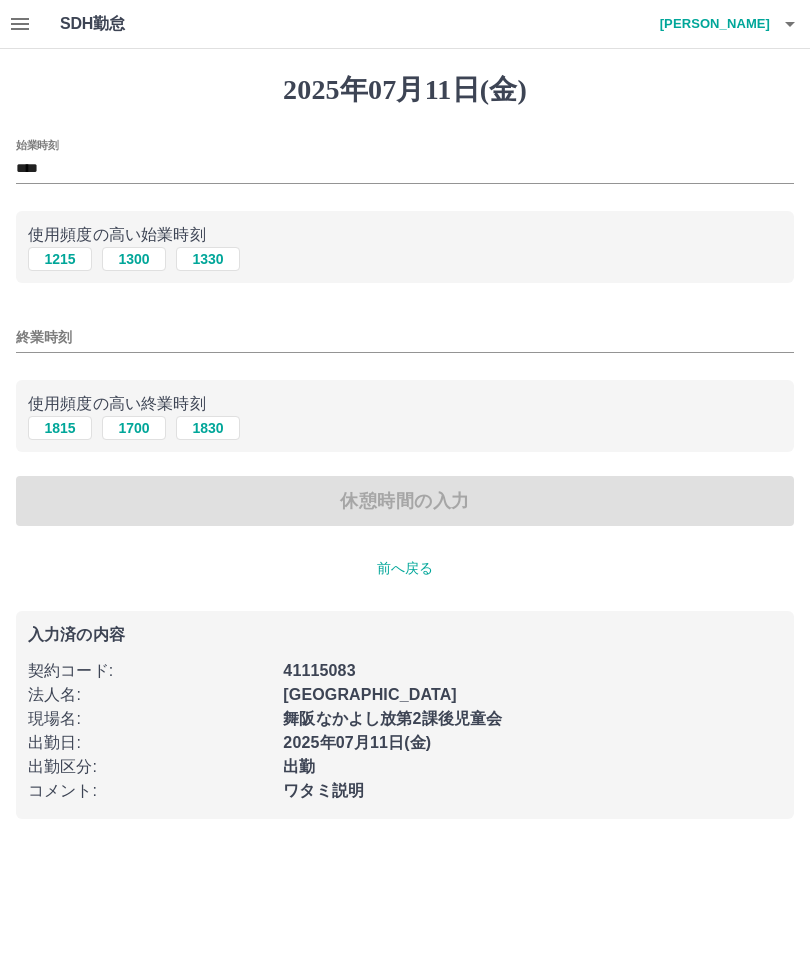 click on "1815" at bounding box center [60, 428] 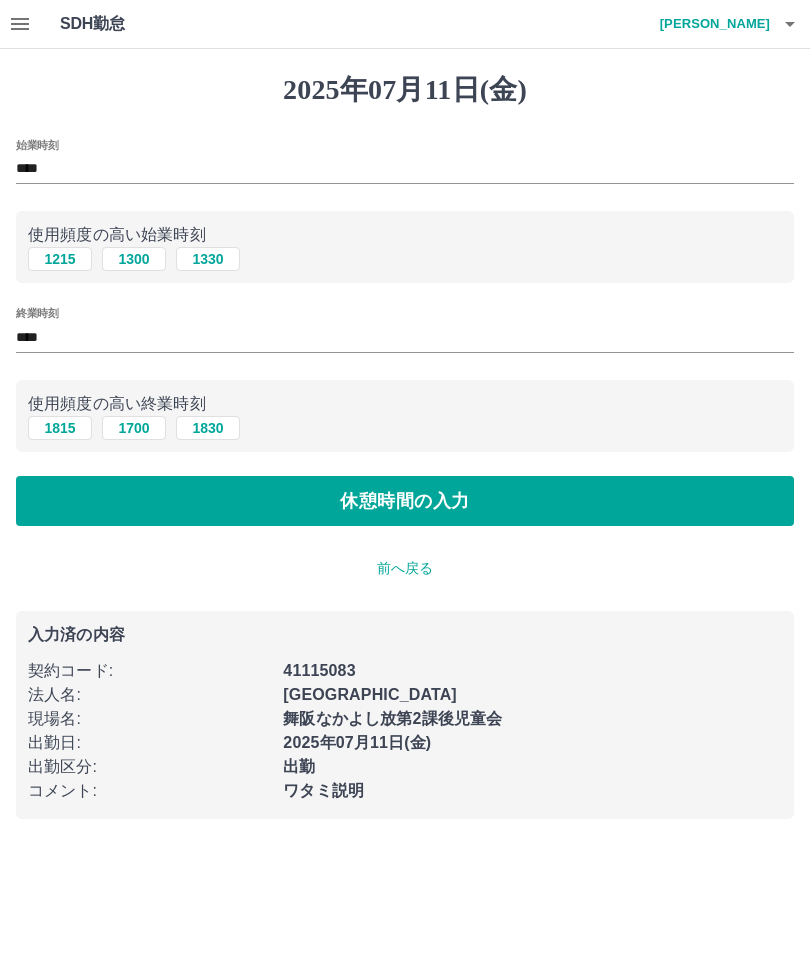 click on "休憩時間の入力" at bounding box center [405, 501] 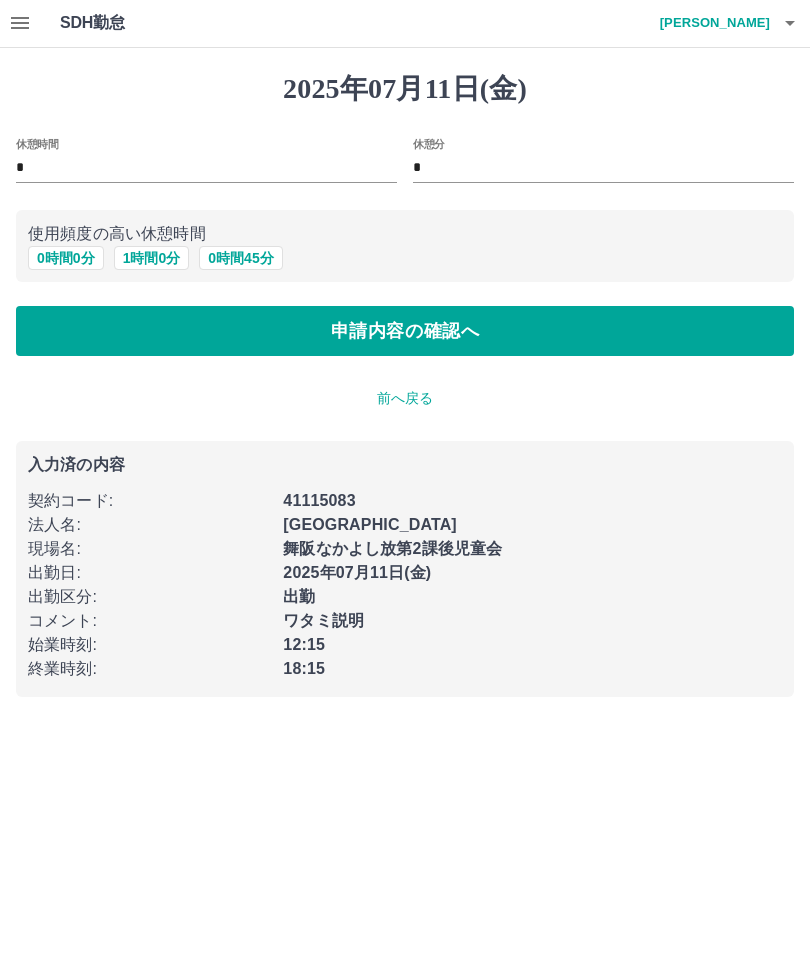 click on "0 時間 0 分" at bounding box center (66, 259) 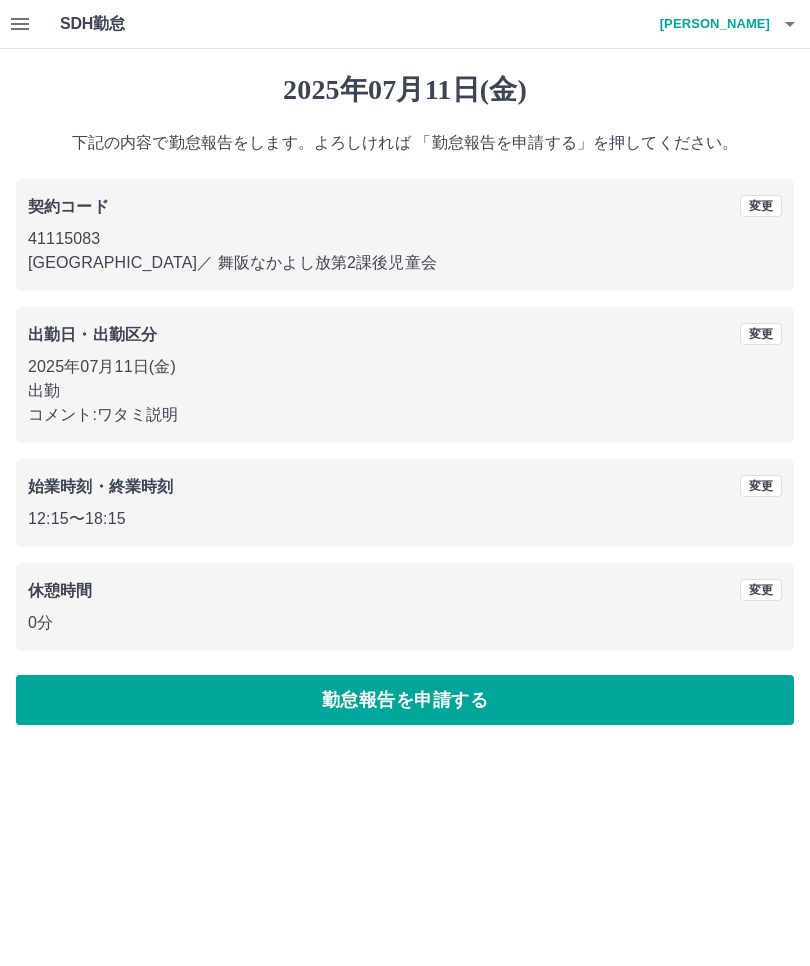 click on "勤怠報告を申請する" at bounding box center [405, 700] 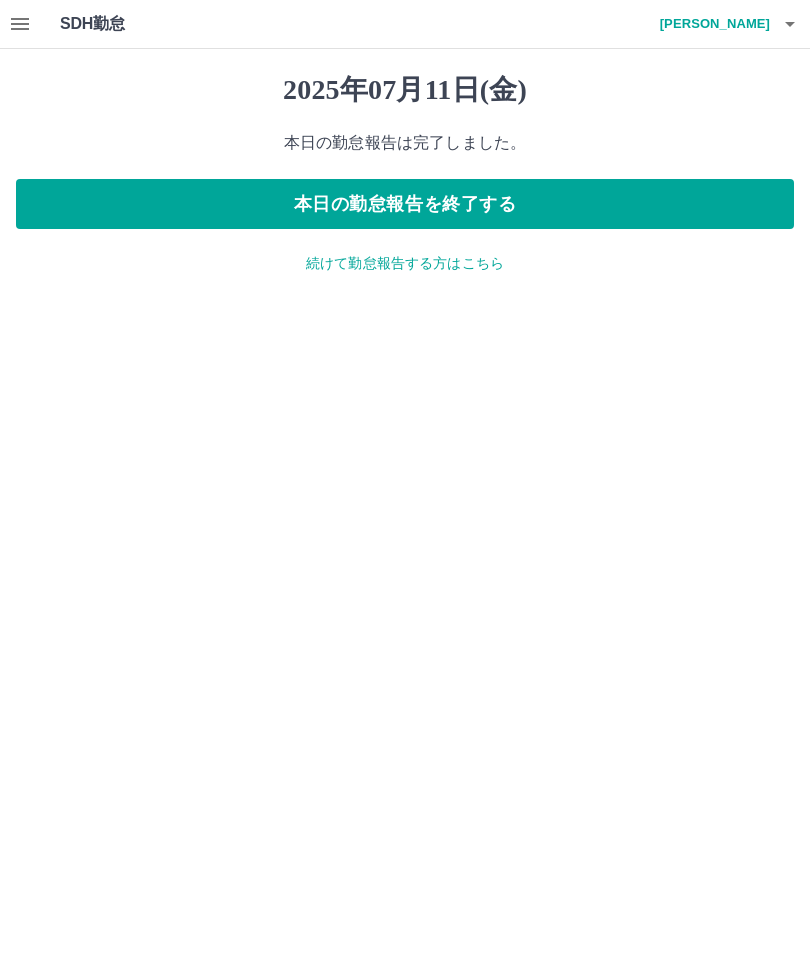 click on "本日の勤怠報告を終了する" at bounding box center [405, 204] 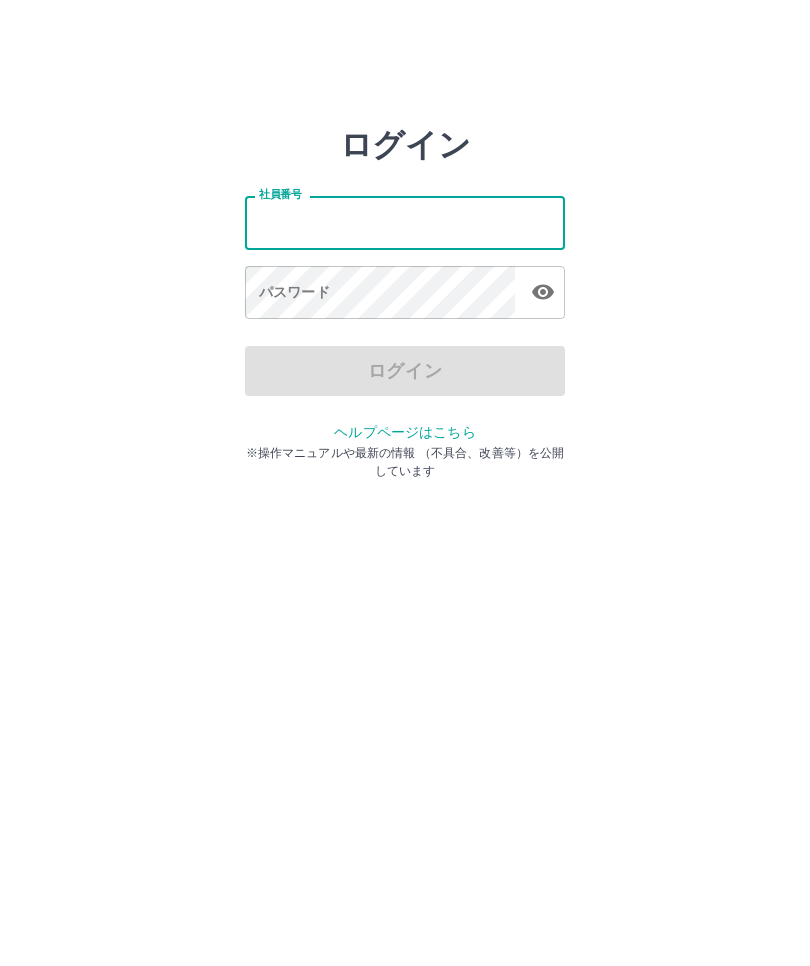 scroll, scrollTop: 0, scrollLeft: 0, axis: both 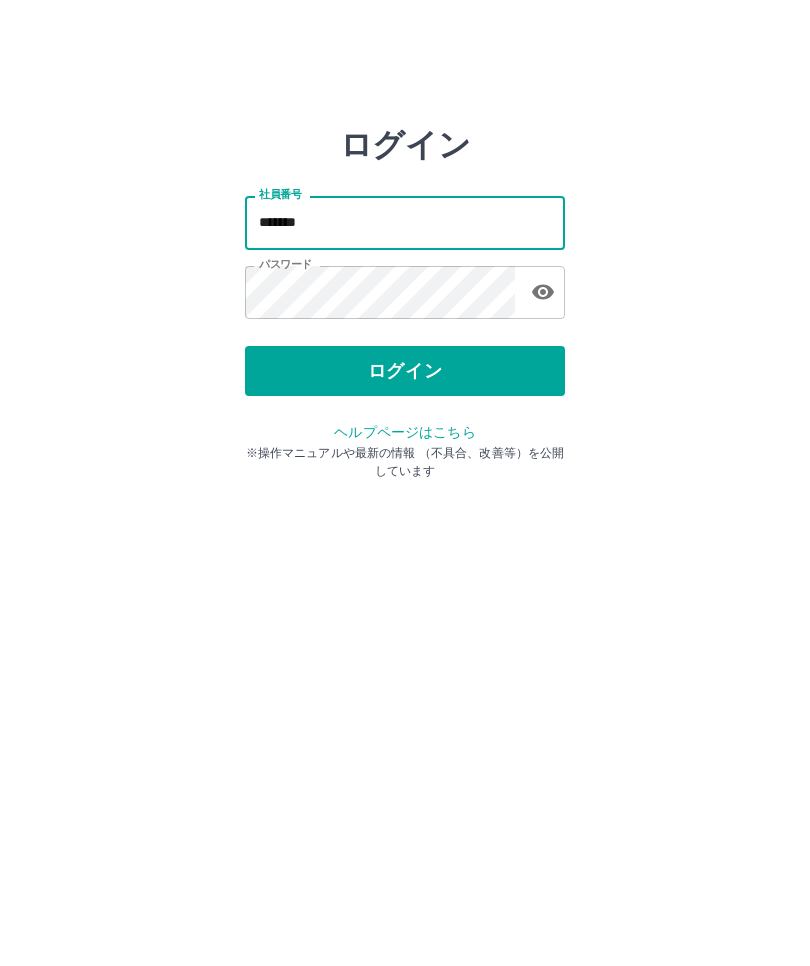 click on "*******" at bounding box center [405, 222] 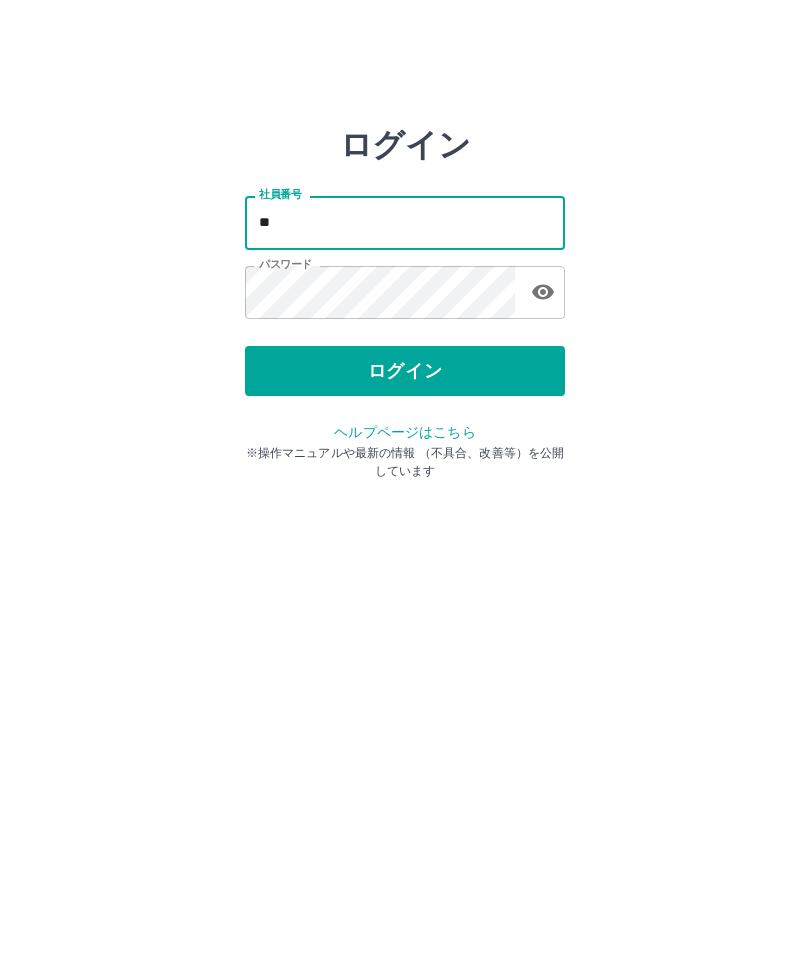 type on "*" 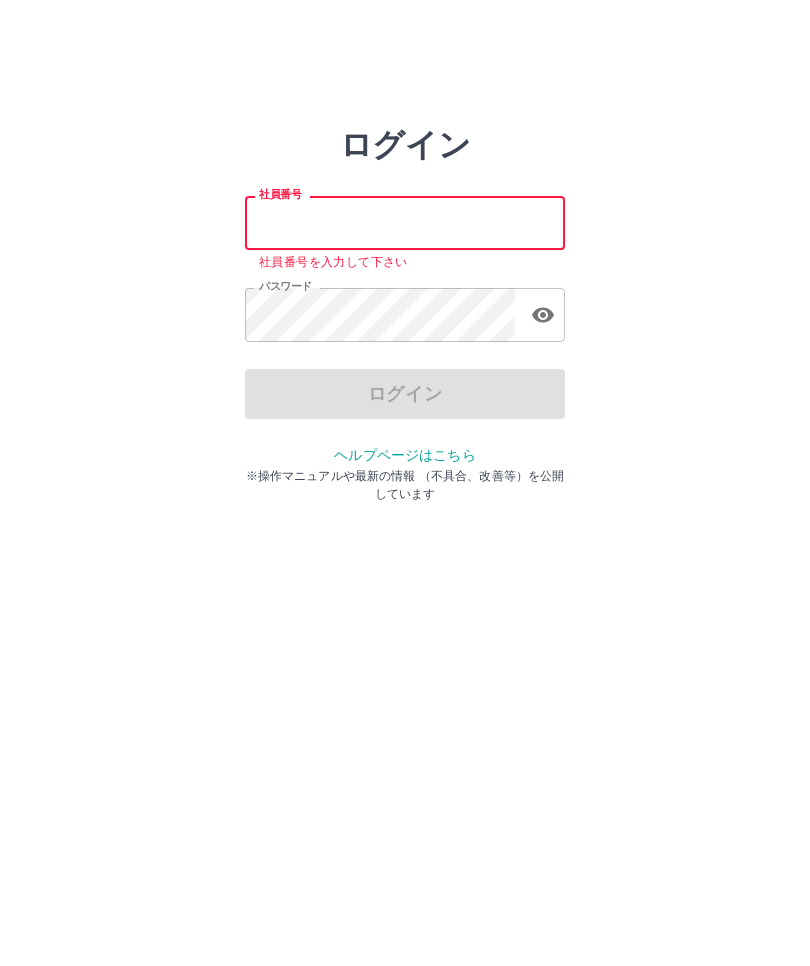 type 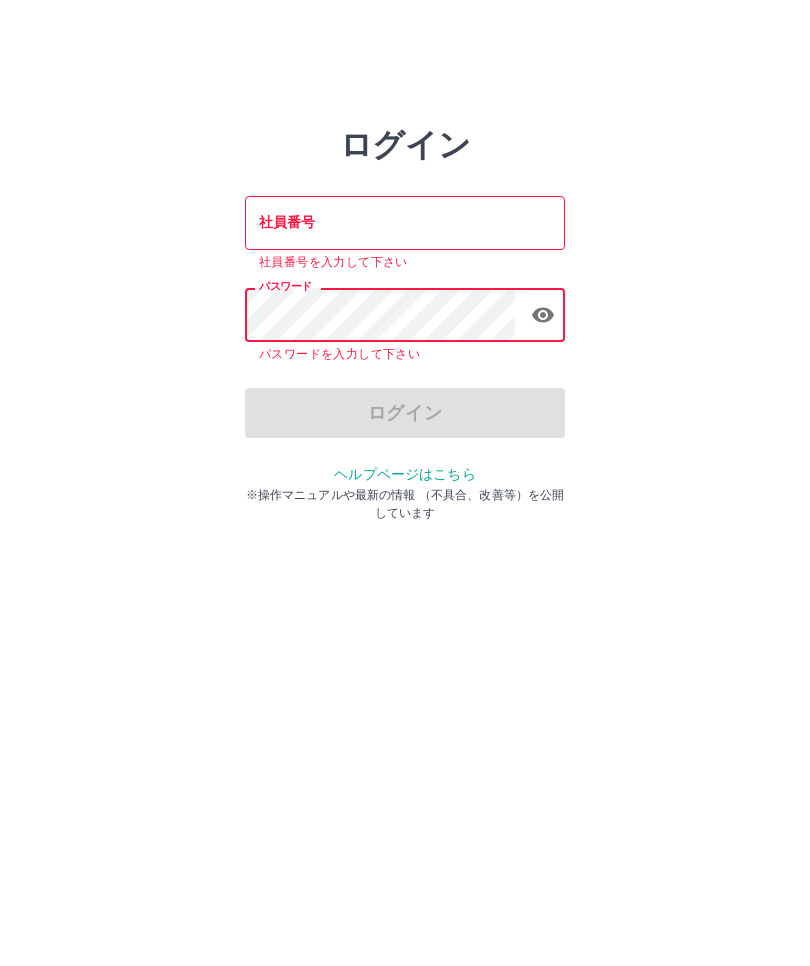 click on "ログイン 社員番号 社員番号 社員番号を入力して下さい パスワード パスワード パスワードを入力して下さい ログイン ヘルプページはこちら ※操作マニュアルや最新の情報 （不具合、改善等）を公開しています" at bounding box center [405, 223] 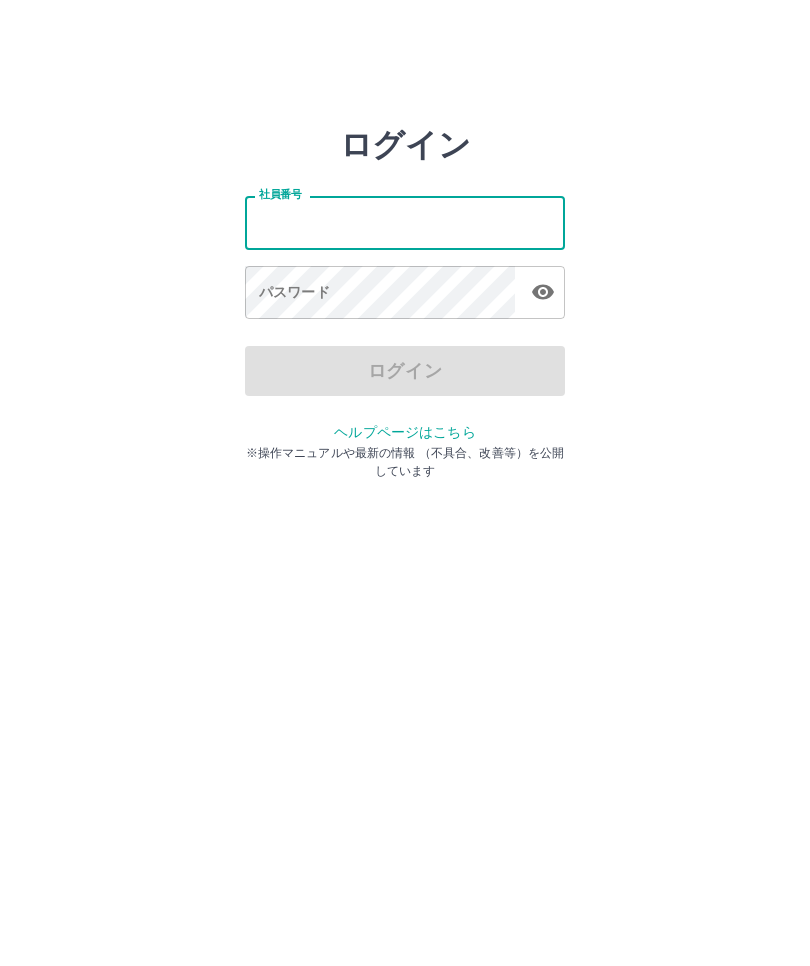 scroll, scrollTop: 0, scrollLeft: 0, axis: both 